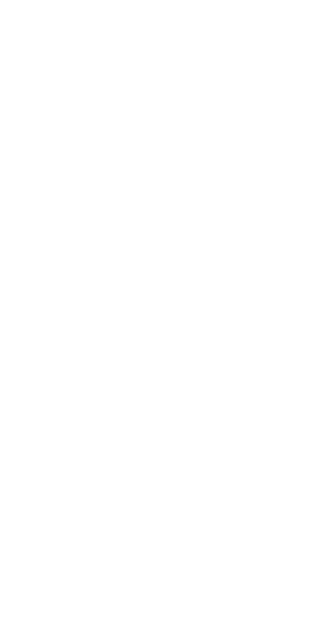scroll, scrollTop: 0, scrollLeft: 0, axis: both 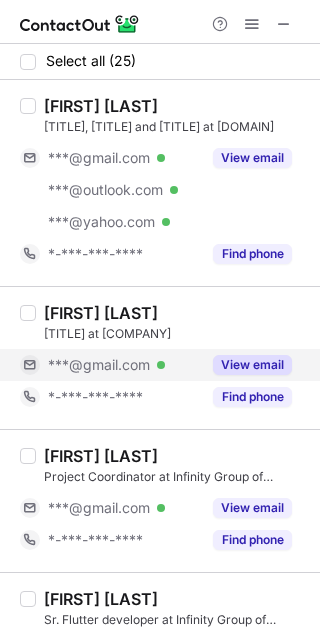 click on "View email" at bounding box center (252, 365) 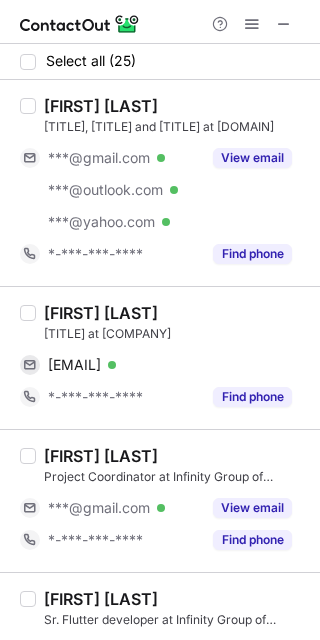 click on "[FIRST] [LAST]" at bounding box center [101, 313] 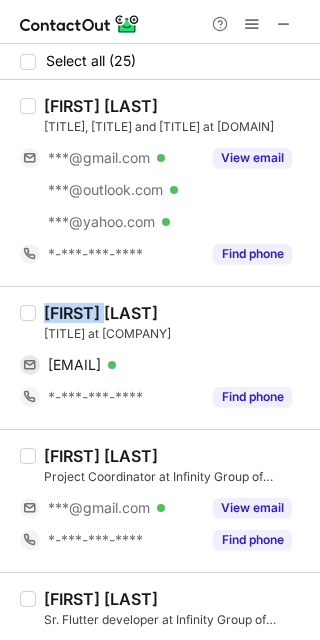 drag, startPoint x: 73, startPoint y: 314, endPoint x: 111, endPoint y: 313, distance: 38.013157 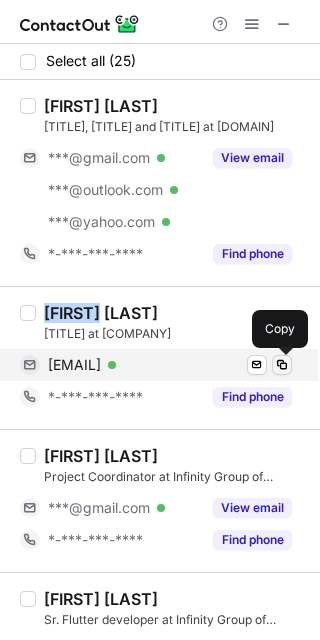 click at bounding box center [282, 365] 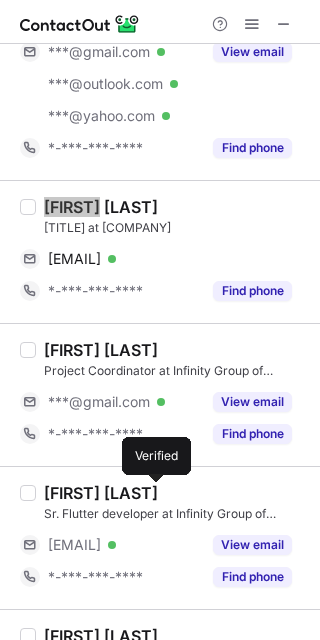 scroll, scrollTop: 133, scrollLeft: 0, axis: vertical 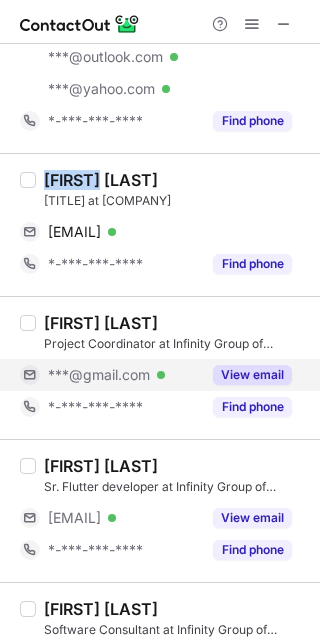 click on "View email" at bounding box center (252, 375) 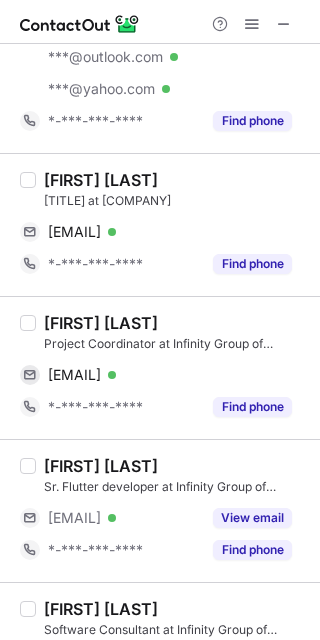 click on "[FIRST] [LAST]" at bounding box center [101, 323] 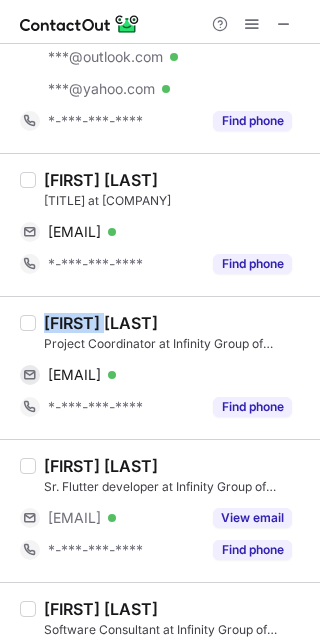 click on "[FIRST] [LAST]" at bounding box center [101, 323] 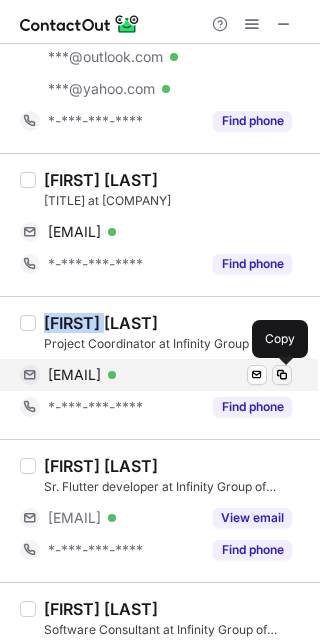 click at bounding box center (282, 375) 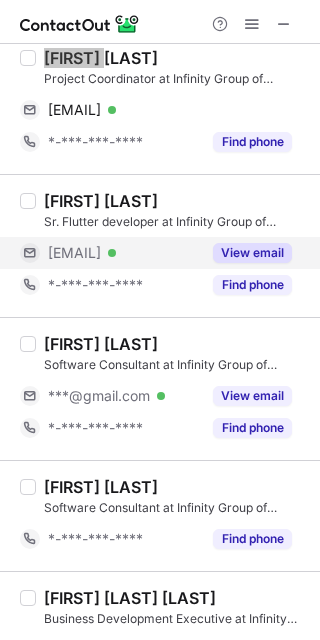 scroll, scrollTop: 400, scrollLeft: 0, axis: vertical 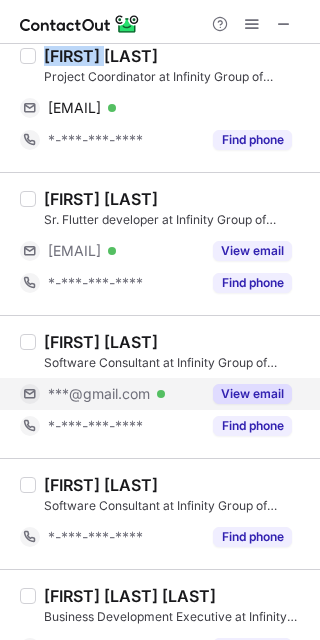 click on "View email" at bounding box center (252, 394) 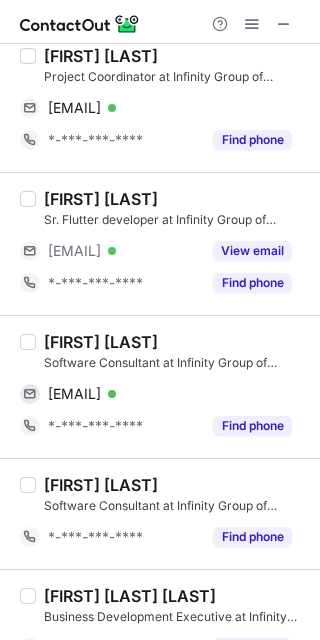 click on "[FIRST] [LAST]" at bounding box center (101, 342) 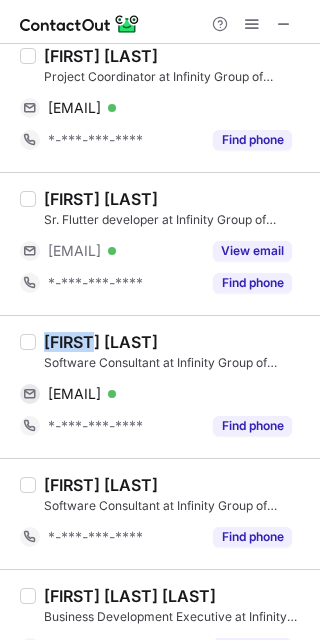 click on "[FIRST] [LAST]" at bounding box center (101, 342) 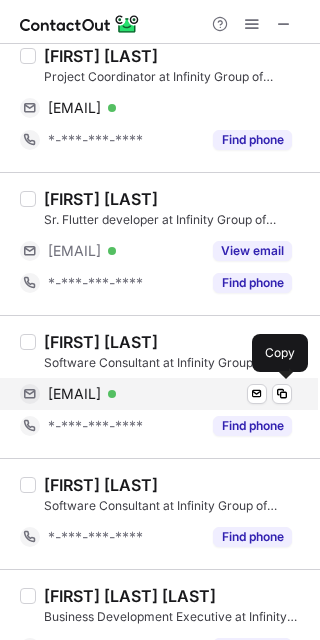 click on "[EMAIL] Verified" at bounding box center [170, 394] 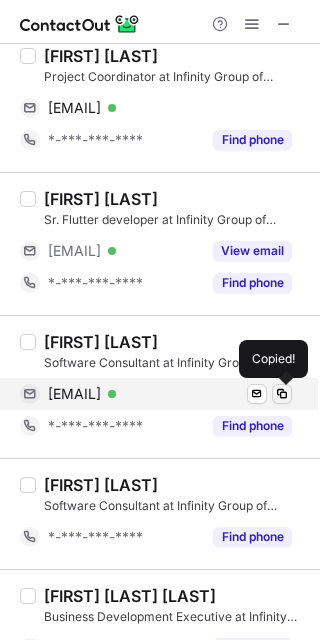 click at bounding box center (282, 394) 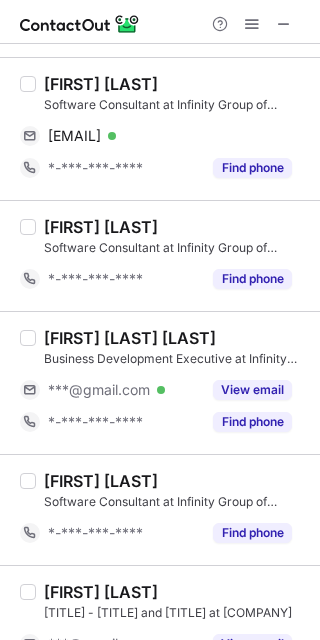 scroll, scrollTop: 666, scrollLeft: 0, axis: vertical 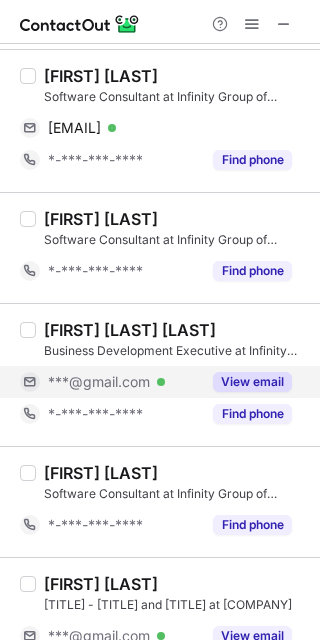 click on "View email" at bounding box center [252, 382] 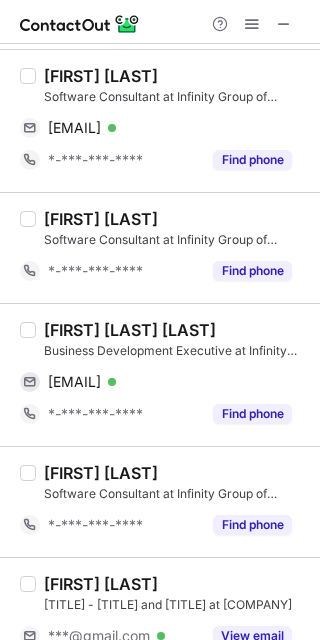 click on "[FIRST] [LAST] [LAST]" at bounding box center [130, 330] 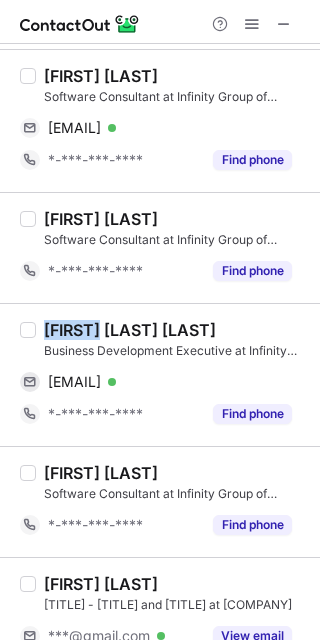click on "[FIRST] [LAST] [LAST]" at bounding box center (130, 330) 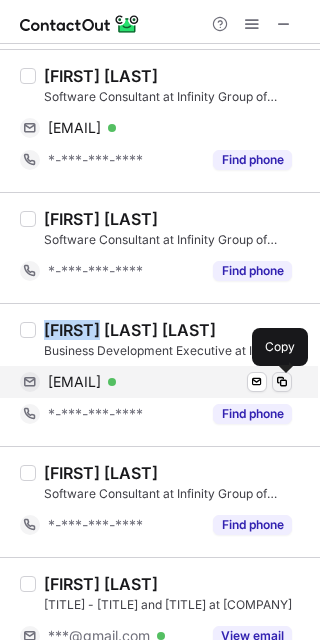 click at bounding box center [282, 382] 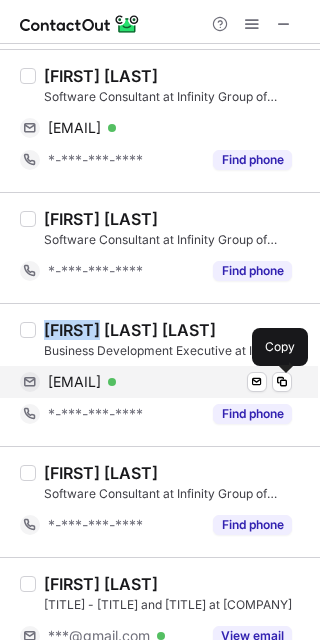 type 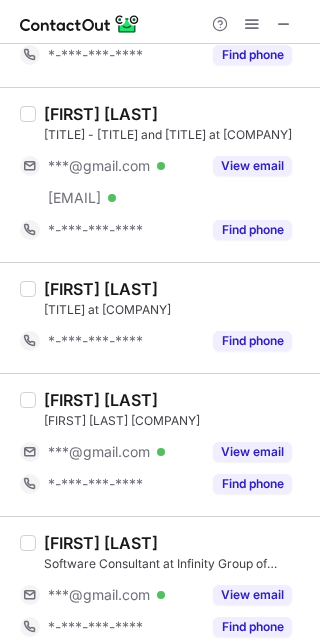 scroll, scrollTop: 1200, scrollLeft: 0, axis: vertical 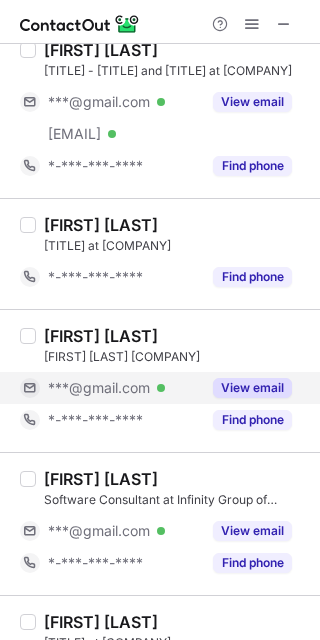 click on "View email" at bounding box center [252, 388] 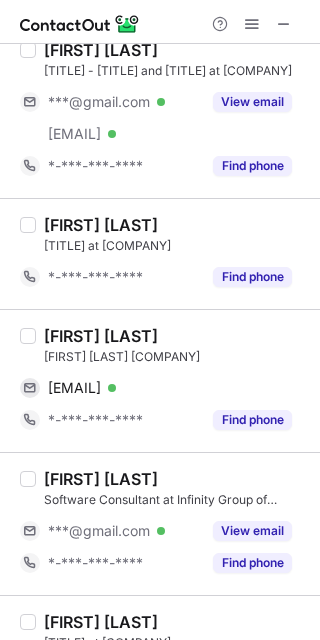 click on "[FIRST] [LAST]" at bounding box center [101, 336] 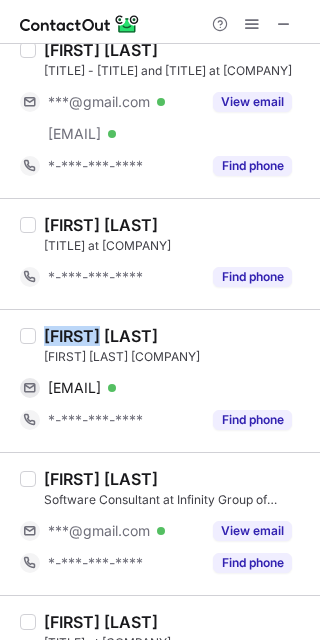 click on "[FIRST] [LAST]" at bounding box center (101, 336) 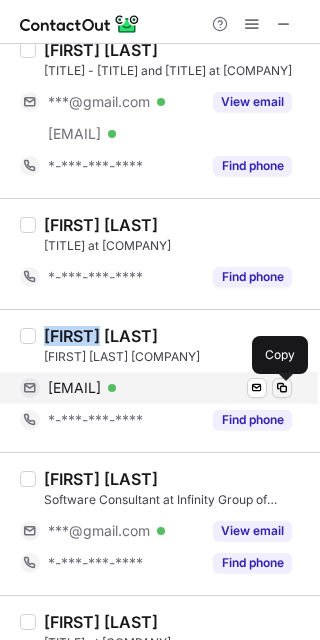 type 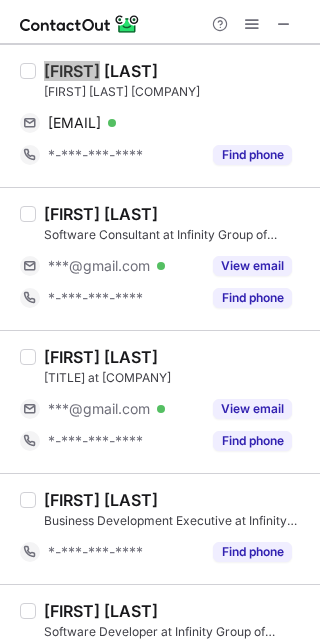 scroll, scrollTop: 1466, scrollLeft: 0, axis: vertical 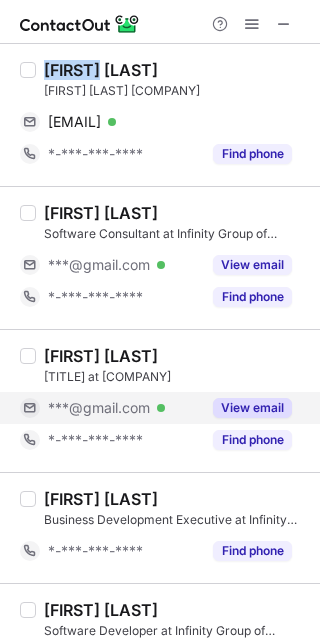 click on "View email" at bounding box center [252, 408] 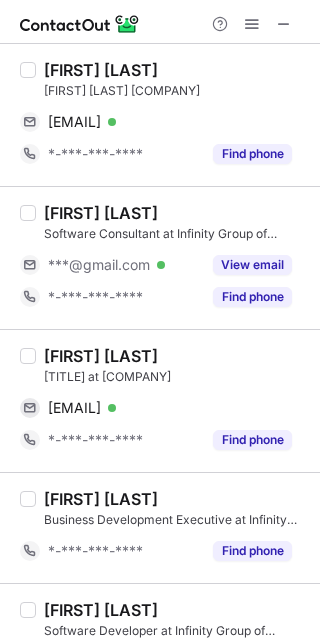 click on "[FIRST] [LAST]" at bounding box center [101, 356] 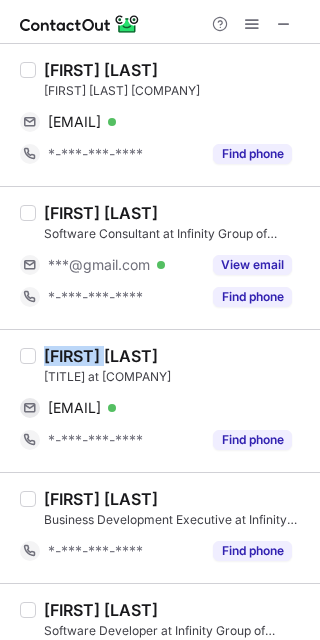 click on "[FIRST] [LAST]" at bounding box center (101, 356) 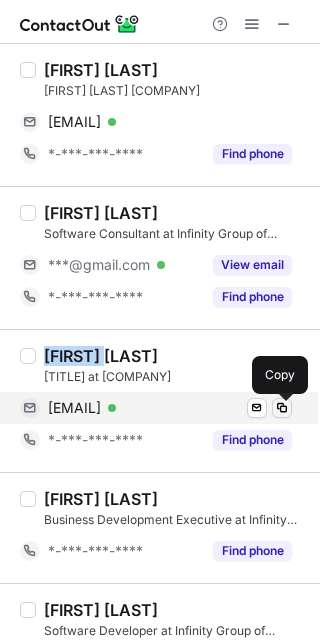 click at bounding box center (282, 408) 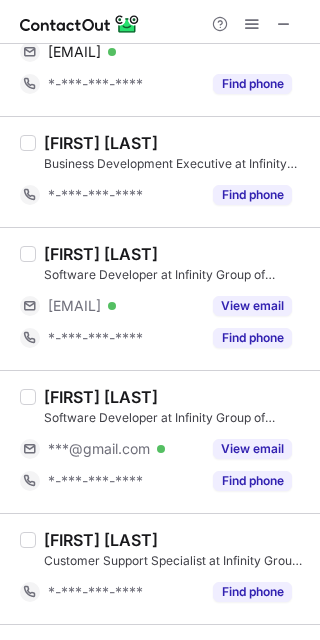 scroll, scrollTop: 2000, scrollLeft: 0, axis: vertical 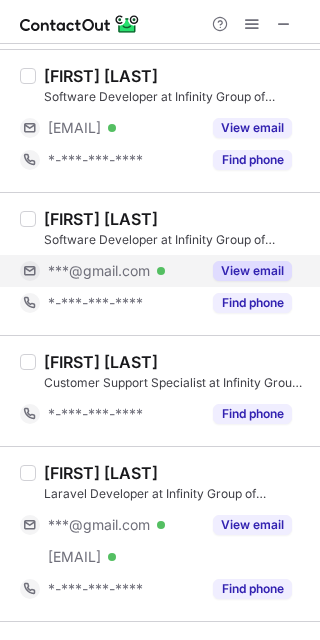 click on "View email" at bounding box center (252, 271) 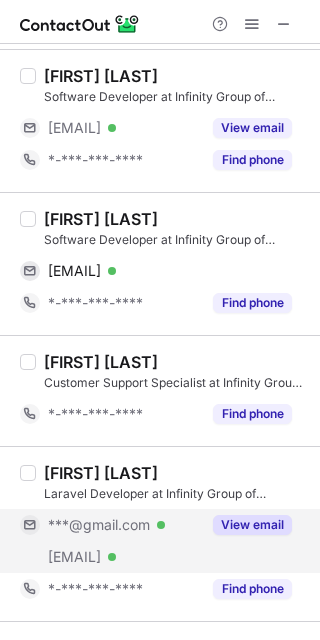 click on "View email" at bounding box center [246, 525] 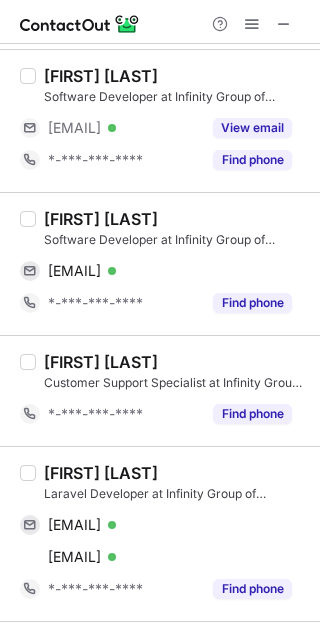 click on "[FIRST] [LAST]" at bounding box center [101, 219] 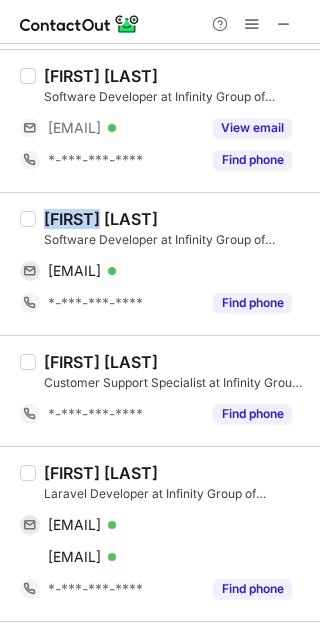 click on "[FIRST] [LAST]" at bounding box center [101, 219] 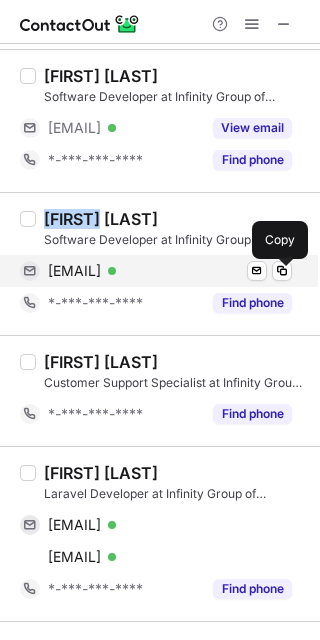 click at bounding box center (282, 271) 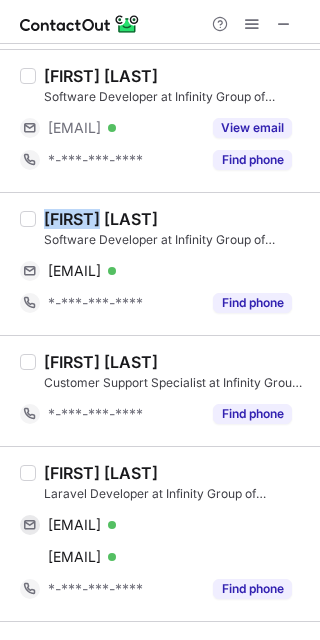 click on "[FIRST] [LAST]" at bounding box center [101, 473] 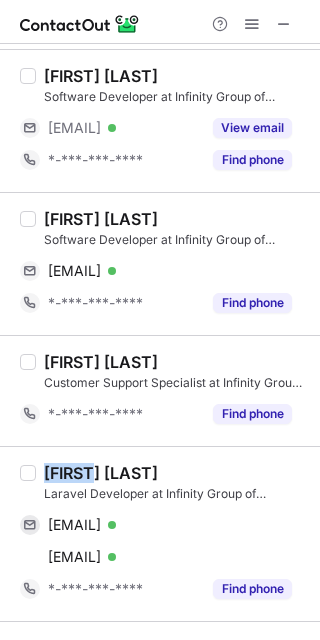 click on "[FIRST] [LAST]" at bounding box center [101, 473] 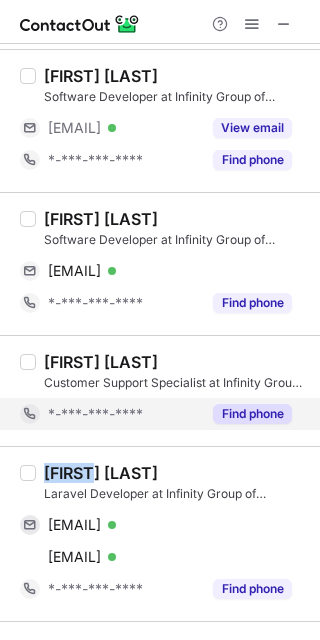 copy on "[FIRST]" 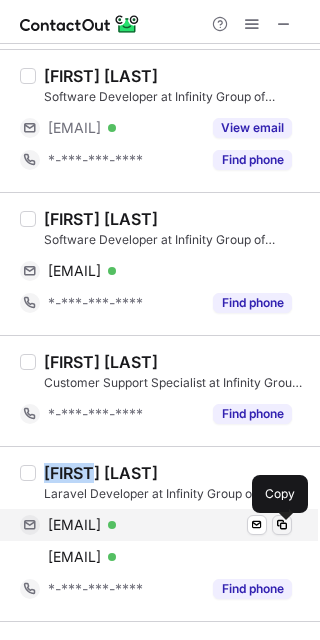 click at bounding box center [282, 525] 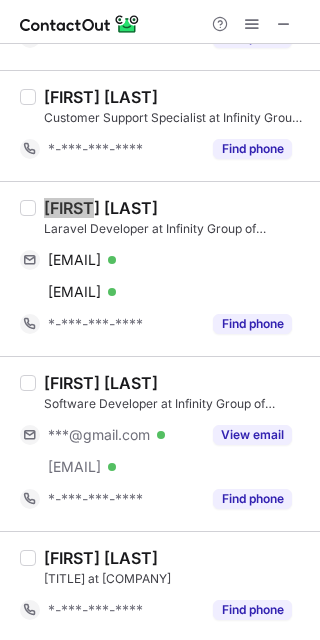 scroll, scrollTop: 2266, scrollLeft: 0, axis: vertical 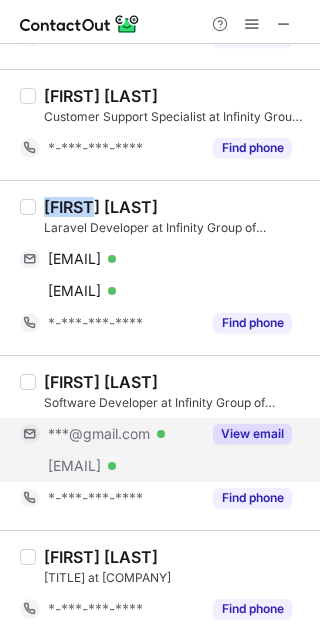 click on "View email" at bounding box center (252, 434) 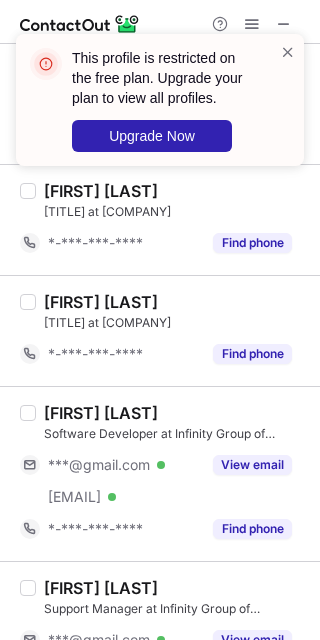 scroll, scrollTop: 2933, scrollLeft: 0, axis: vertical 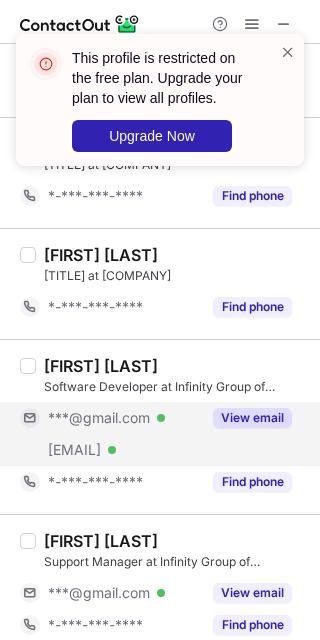click on "View email" at bounding box center [252, 418] 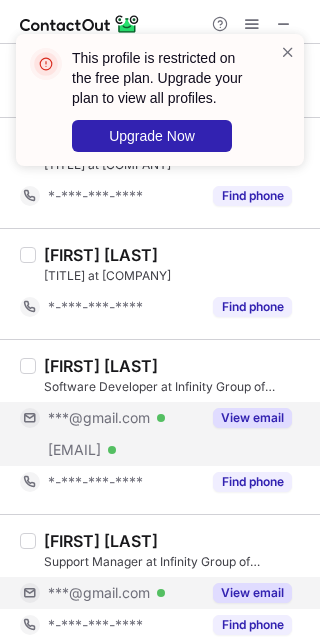click on "View email" at bounding box center (252, 593) 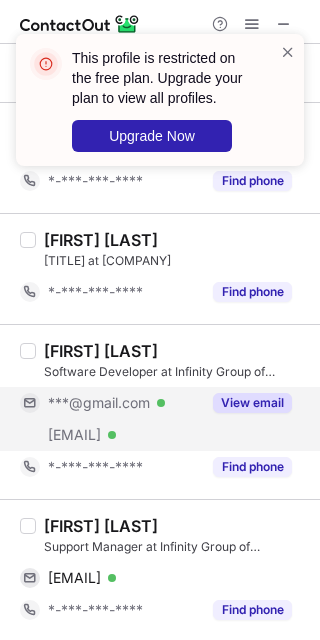 scroll, scrollTop: 2958, scrollLeft: 0, axis: vertical 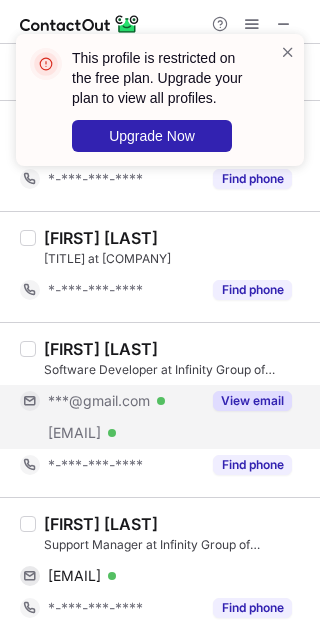 click on "[FIRST] [LAST]" at bounding box center [101, 524] 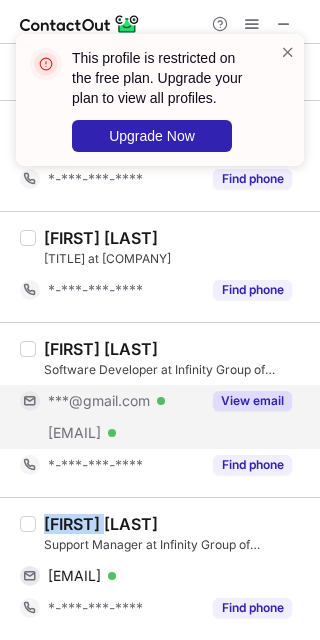 click on "[FIRST] [LAST]" at bounding box center (101, 524) 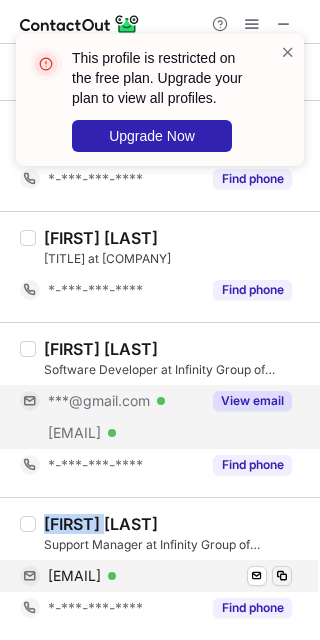 click at bounding box center (282, 576) 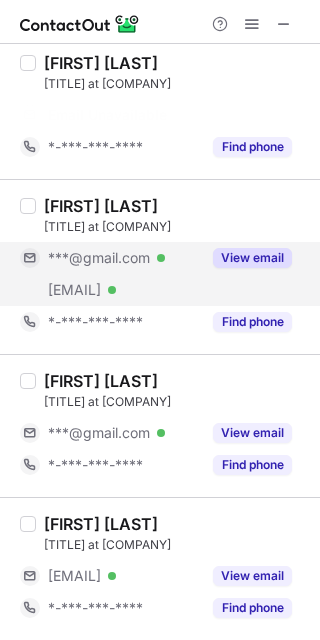 scroll, scrollTop: 2798, scrollLeft: 0, axis: vertical 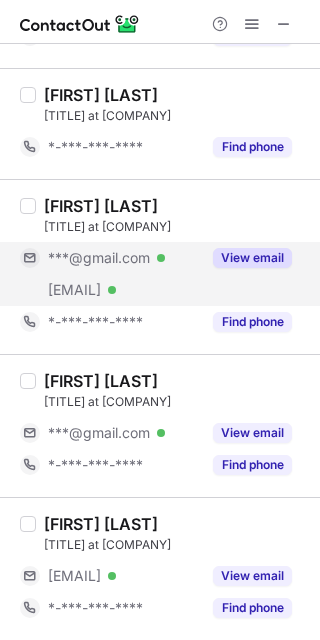 click on "View email" at bounding box center [252, 258] 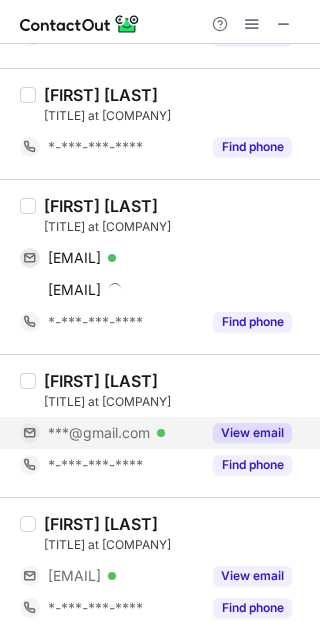 click on "View email" at bounding box center (252, 433) 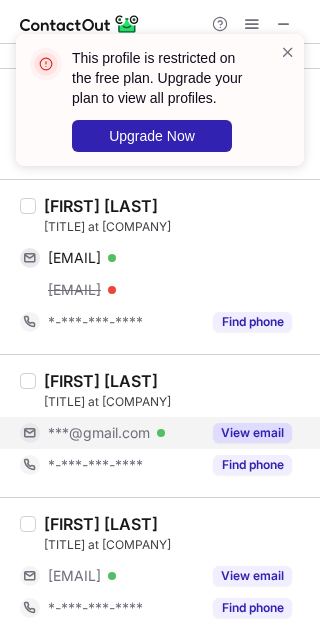 click on "This profile is restricted on the free plan. Upgrade your plan to view all profiles. Upgrade Now" at bounding box center [160, 108] 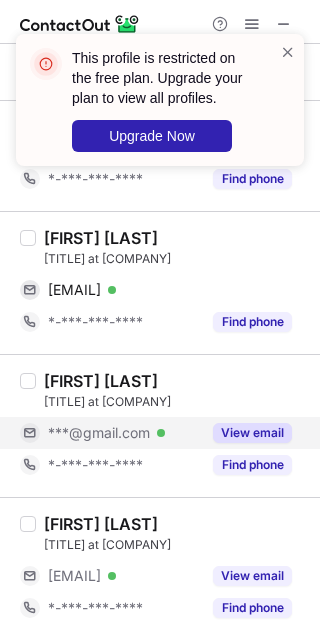 scroll, scrollTop: 2766, scrollLeft: 0, axis: vertical 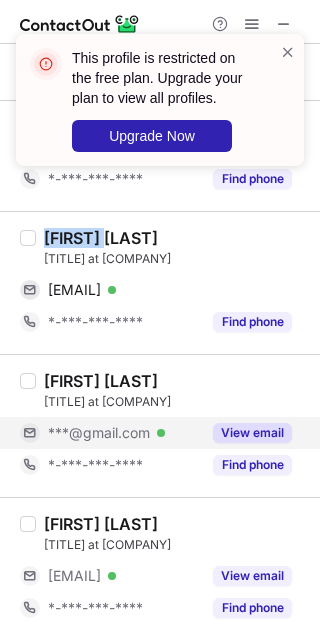 click on "[FIRST] [LAST]" at bounding box center [101, 238] 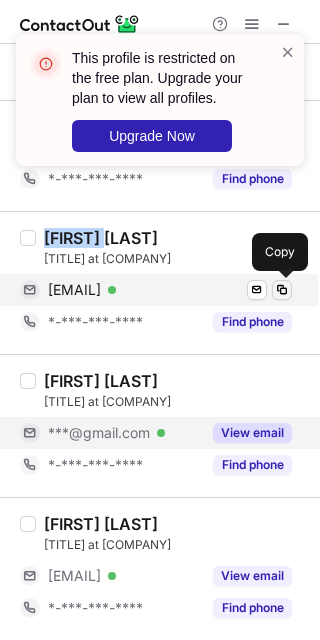 click at bounding box center (282, 290) 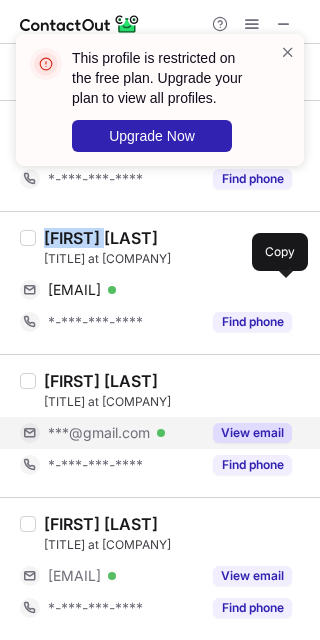 type 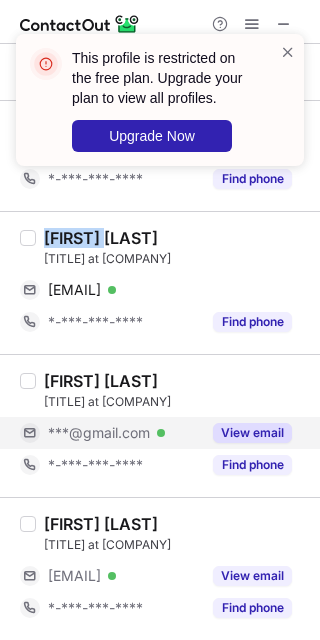 click on "View email" at bounding box center [252, 433] 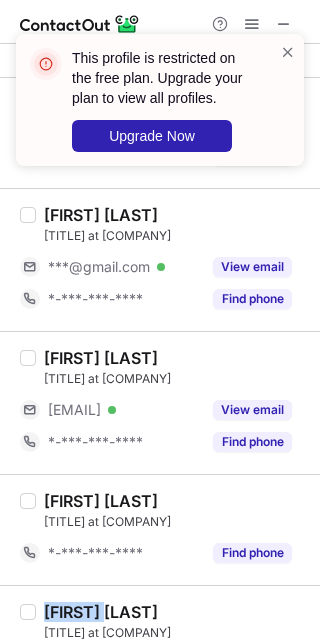 scroll, scrollTop: 2233, scrollLeft: 0, axis: vertical 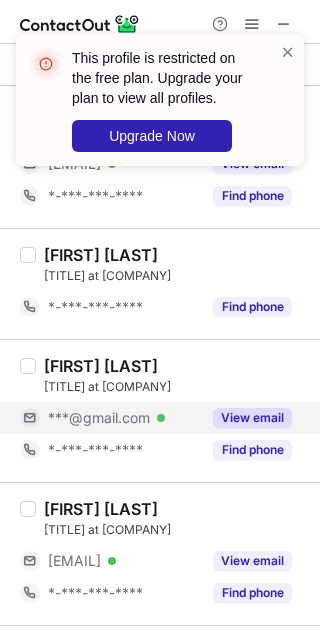 click on "View email" at bounding box center [252, 418] 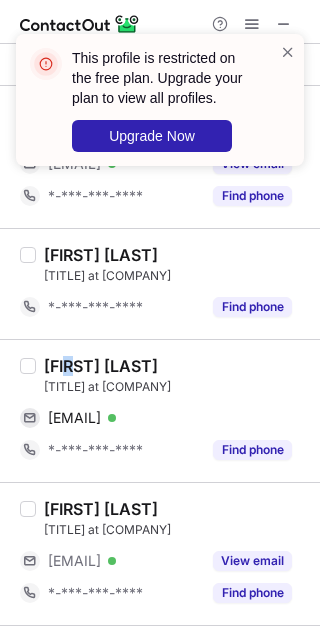 click on "[FIRST] [LAST]" at bounding box center (101, 366) 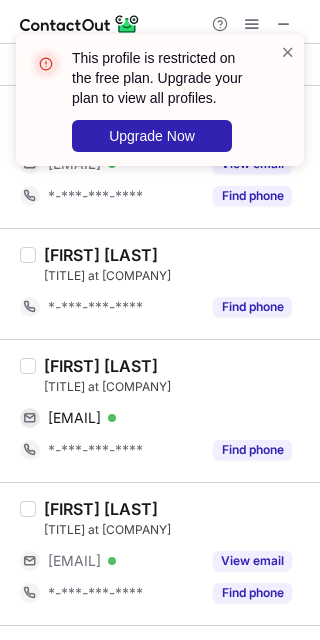 click on "[FIRST] [LAST]" at bounding box center (101, 366) 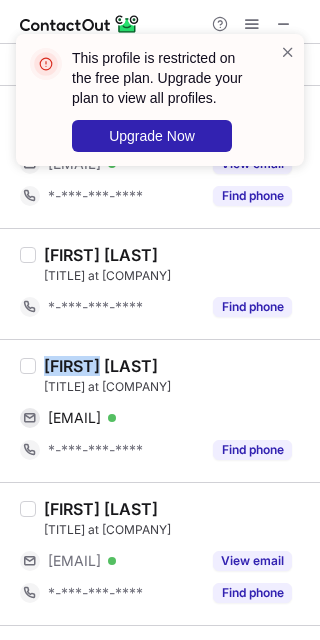 click on "[FIRST] [LAST]" at bounding box center (101, 366) 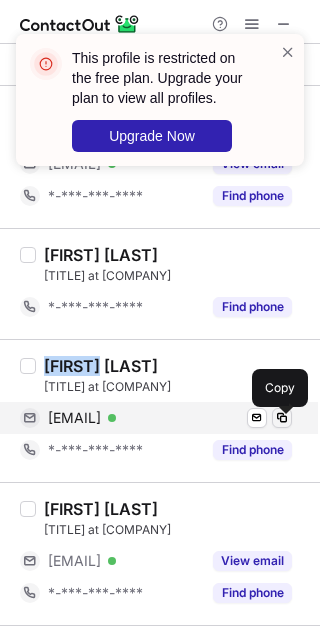 click at bounding box center (282, 418) 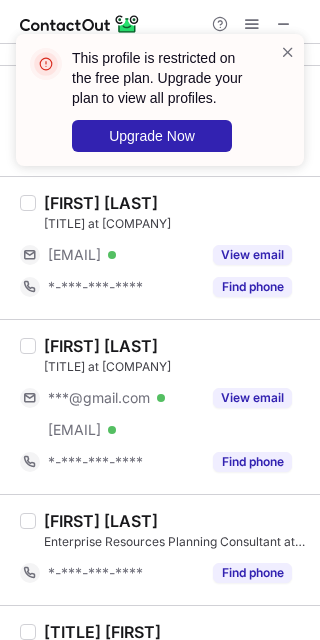 scroll, scrollTop: 1300, scrollLeft: 0, axis: vertical 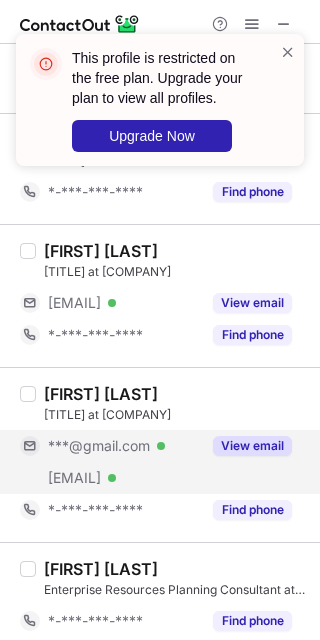 click on "View email" at bounding box center (246, 446) 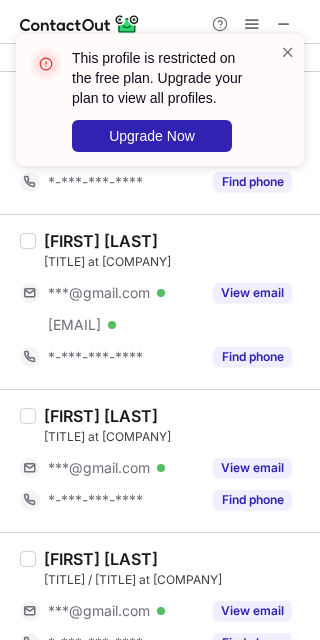 scroll, scrollTop: 233, scrollLeft: 0, axis: vertical 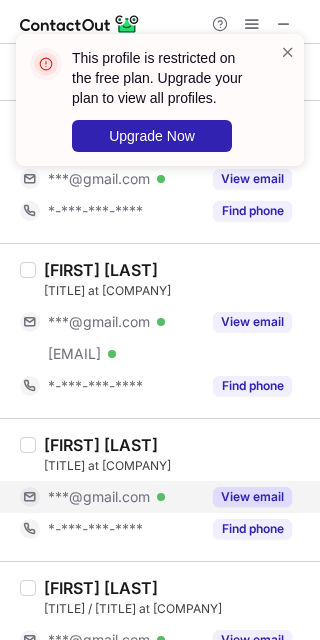 click on "View email" at bounding box center (252, 497) 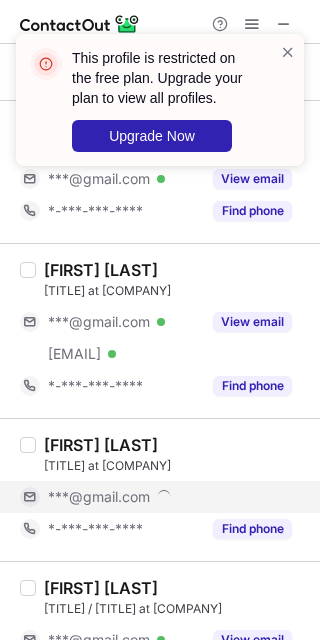 scroll, scrollTop: 366, scrollLeft: 0, axis: vertical 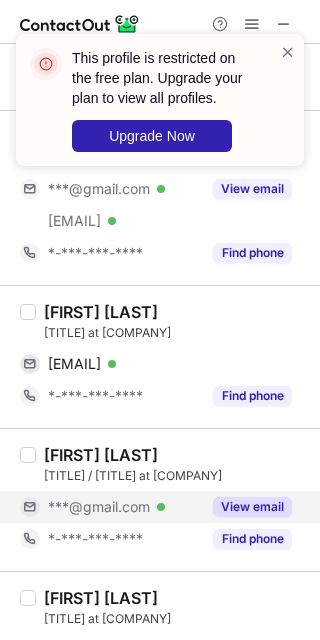 click on "View email" at bounding box center [246, 507] 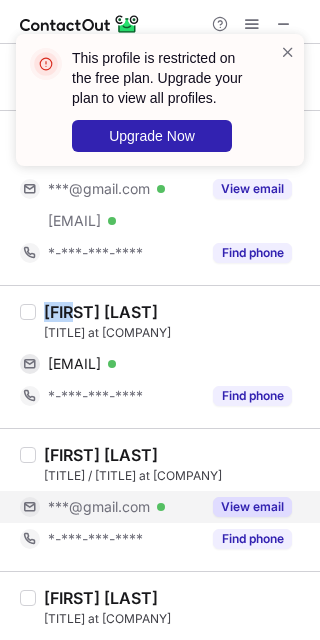 click on "[FIRST] [LAST]" at bounding box center (101, 312) 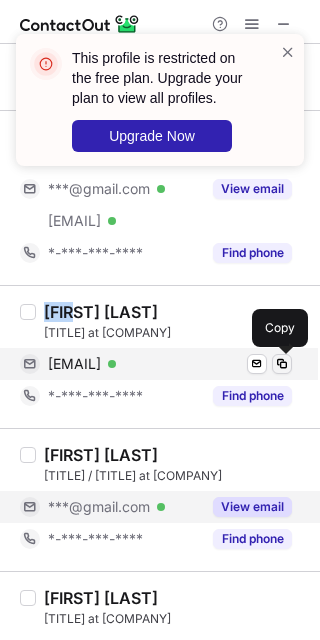 click at bounding box center [282, 364] 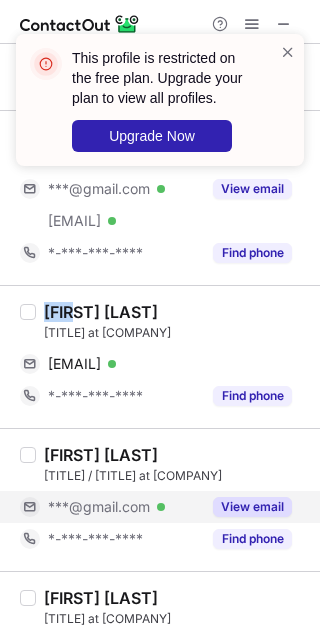 type 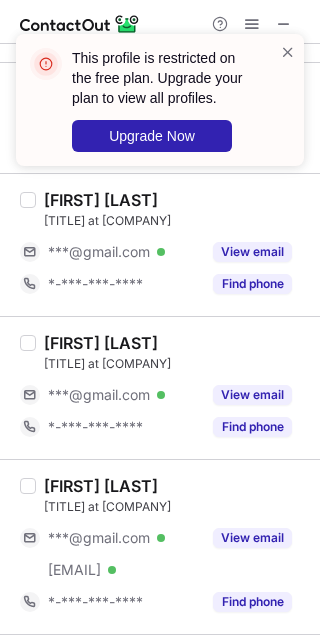 scroll, scrollTop: 0, scrollLeft: 0, axis: both 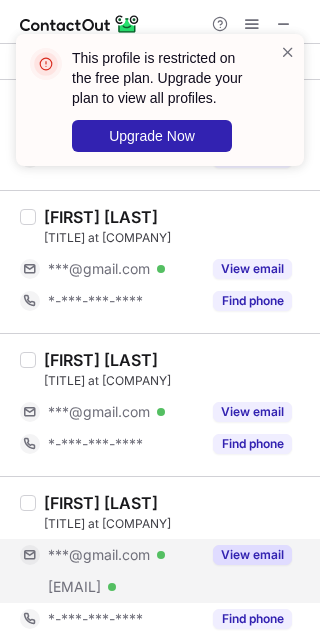 click on "View email" at bounding box center [246, 555] 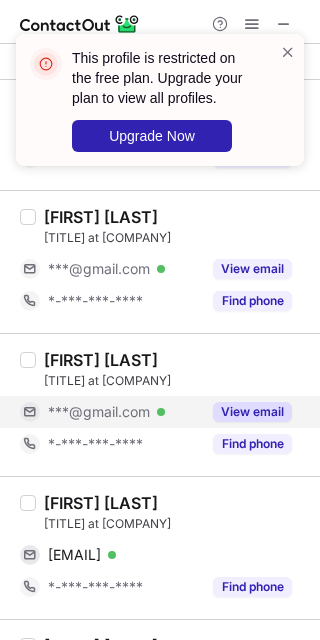 click on "View email" at bounding box center (252, 412) 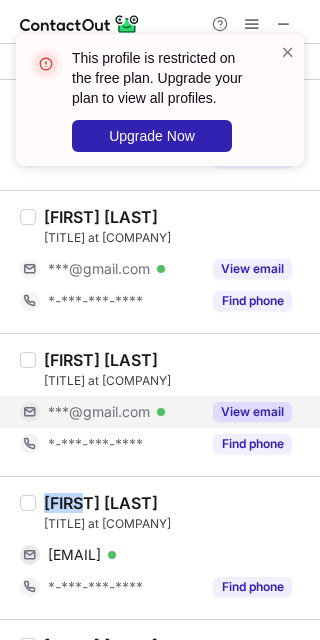 click on "[FIRST] [LAST]" at bounding box center [101, 503] 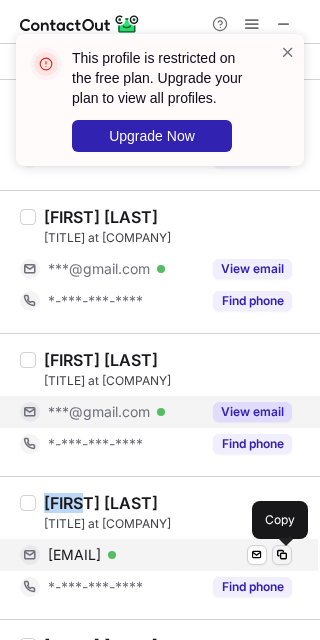 click at bounding box center [282, 555] 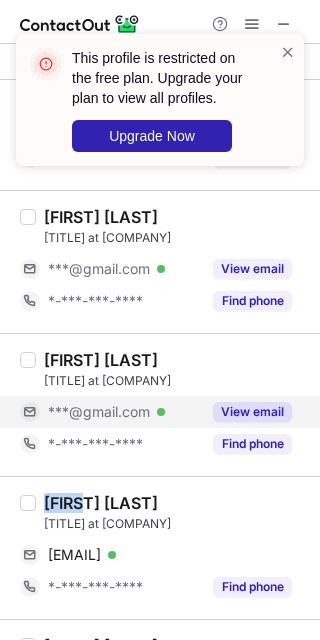 type 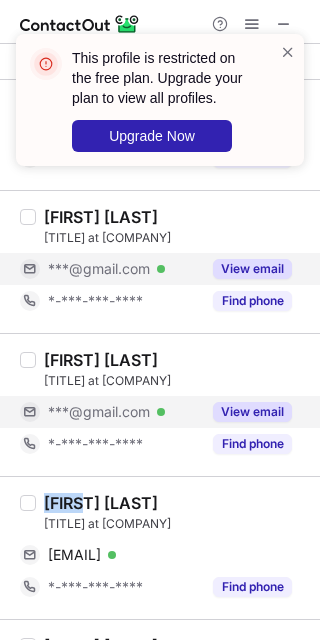click on "View email" at bounding box center (252, 269) 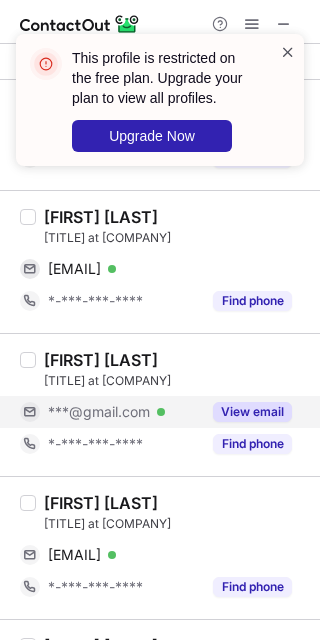 click at bounding box center [288, 52] 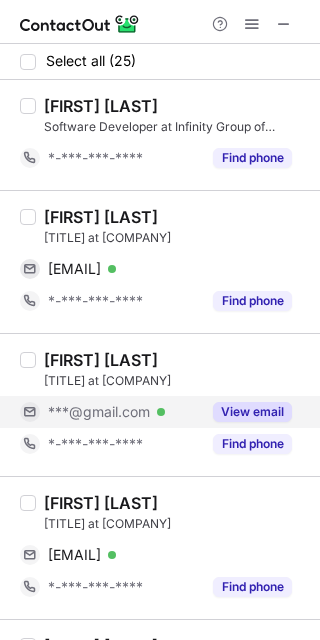 click on "[FIRST] [LAST]" at bounding box center (101, 217) 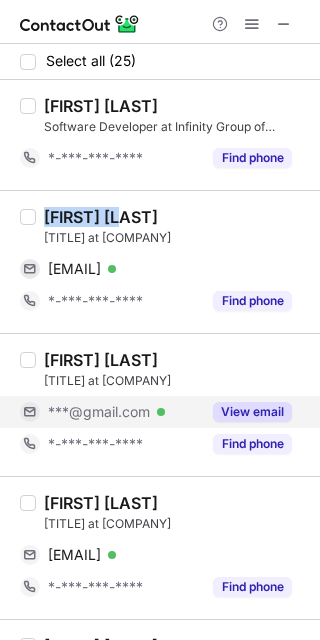 click on "[FIRST] [LAST]" at bounding box center (101, 217) 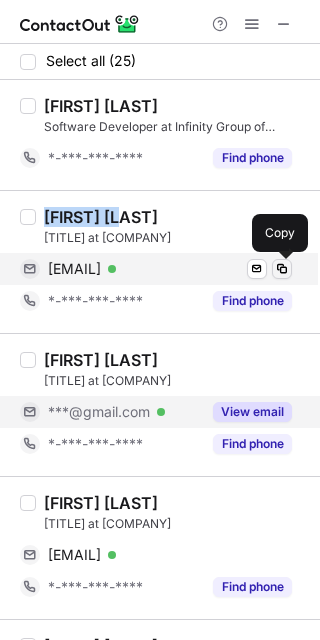 click at bounding box center (282, 269) 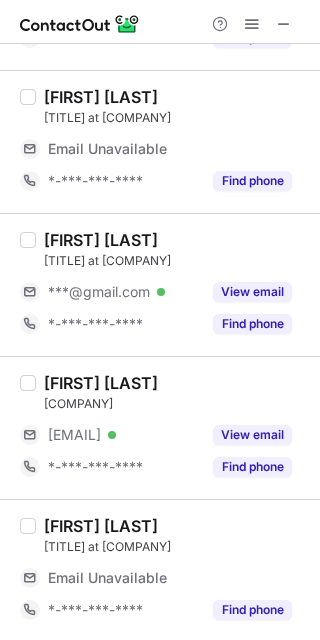 scroll, scrollTop: 2305, scrollLeft: 0, axis: vertical 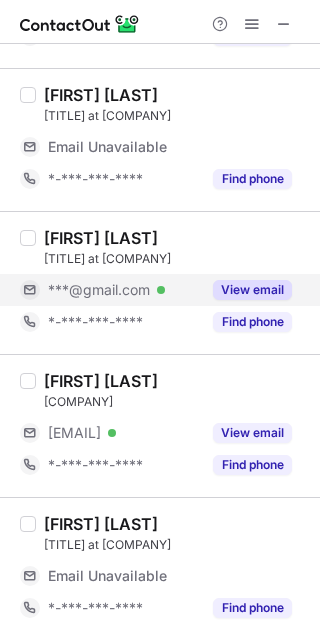 click on "View email" at bounding box center [252, 290] 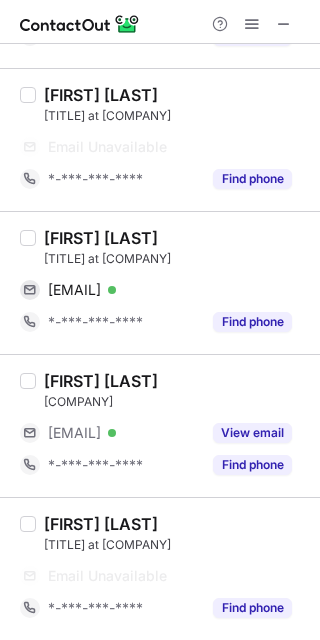 click on "[FIRST] [LAST]" at bounding box center [101, 238] 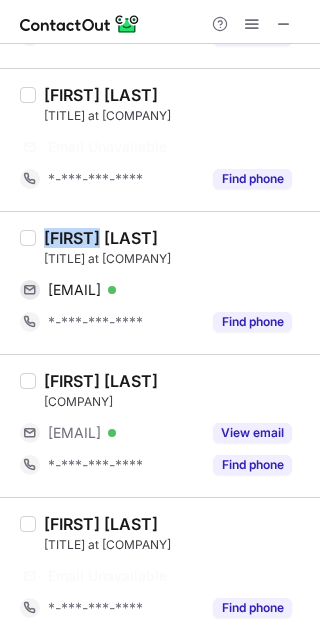 click on "[FIRST] [LAST]" at bounding box center (101, 238) 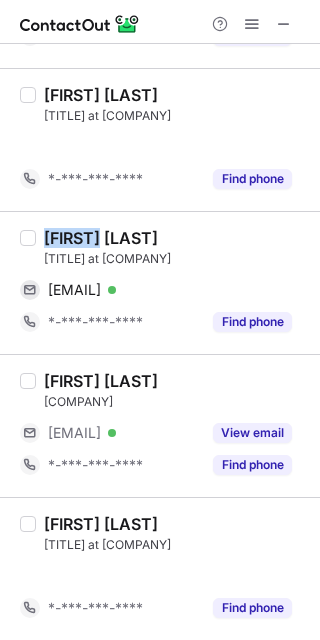 scroll, scrollTop: 1857, scrollLeft: 0, axis: vertical 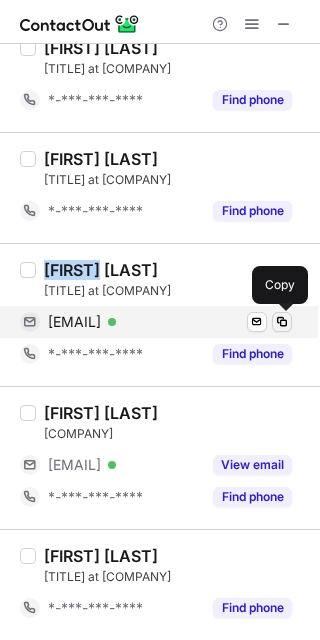 click at bounding box center [282, 322] 